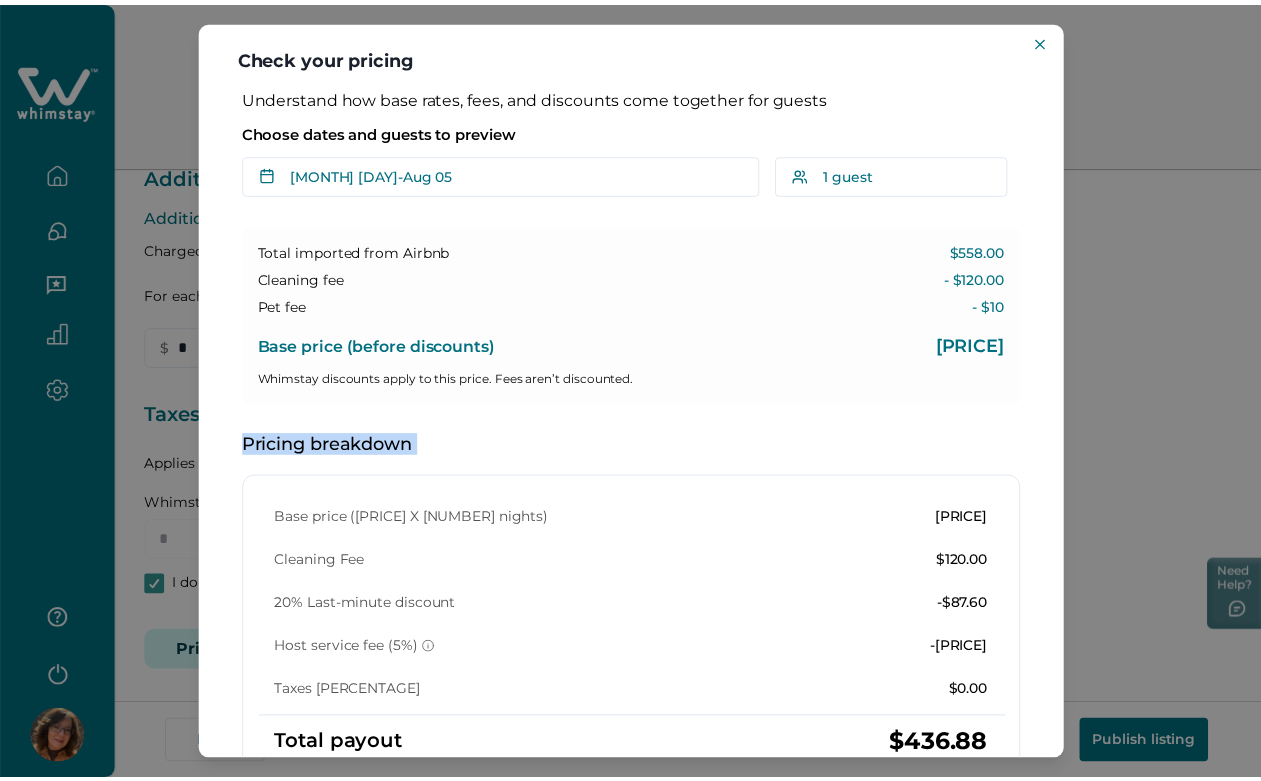 scroll, scrollTop: 0, scrollLeft: 0, axis: both 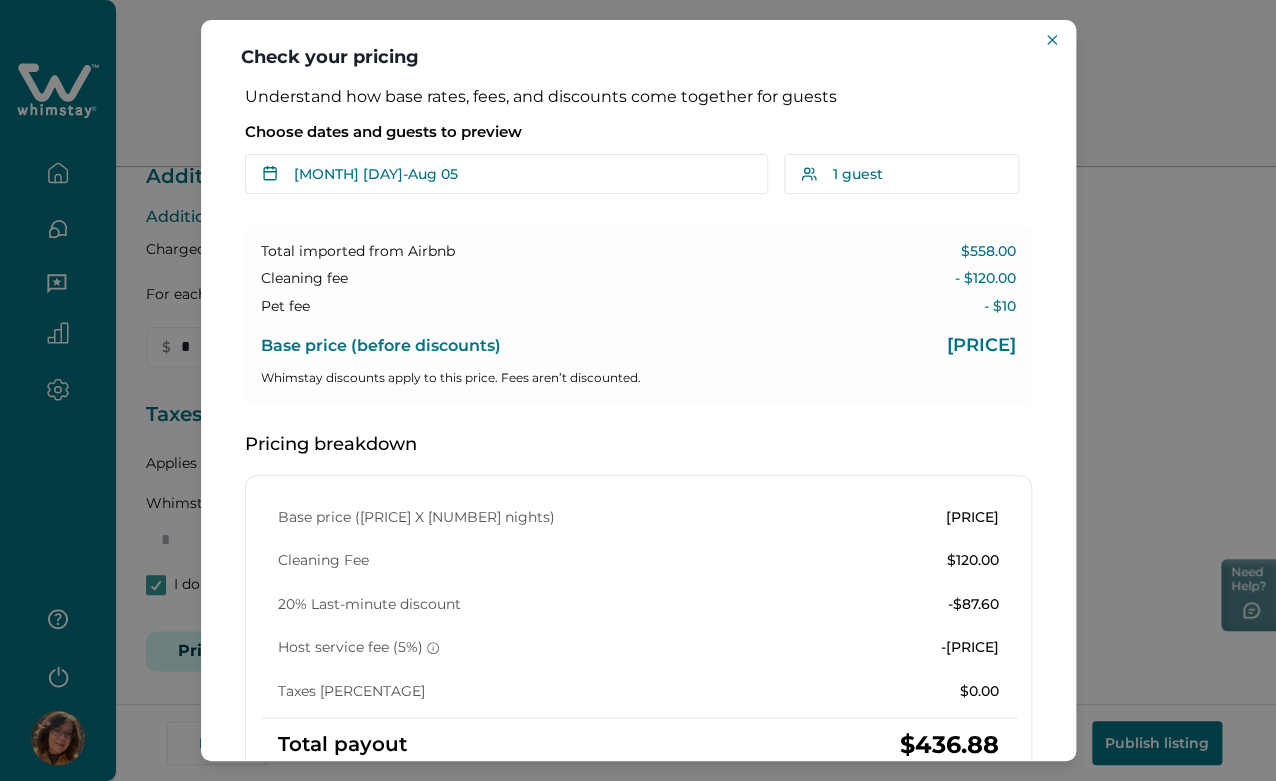 click on "Check your pricing Understand how base rates, fees, and discounts come together for guests Choose dates and guests to preview Aug 03 - Aug 05 Su Mo Tu We Th Fr Sa Su Mo Tu We Th Fr Sa July 2025 Su Mo Tu We Th Fr Sa 1 2 3 4 5 6 7 8 9 10 11 12 13 14 15 16 17 18 19 20 21 22 23 24 25 26 27 28 29 30 31 August 2025 Su Mo Tu We Th Fr Sa 1 2 3 4 5 6 7 8 9 10 11 12 13 14 15 16 17 18 19 20 21 22 23 24 25 26 27 28 29 30 31 Clear dates Minimum nights vary 1 guest Adults Ages 18 or above 1 Children Ages 2-12 0 Pets Are you bringing a pet? 2 guests maximum, not including infants. Minimum renter age is 18. Pets are not allowed. Reset Apply Total imported from Airbnb $558.00 Cleaning fee - $120.00 Pet fee - $10 Base price (before discounts) $428.00 Whimstay discounts apply to this price. Fees aren’t discounted. Pricing breakdown Base price ($219.00 X 2 nights) $428.00 Cleaning Fee $120.00 20% Last-minute discount -$87.60 Host service fee (5%) -$23.52 Taxes (0%) $0.00 Total payout $436.88 How discounts work" at bounding box center (638, 390) 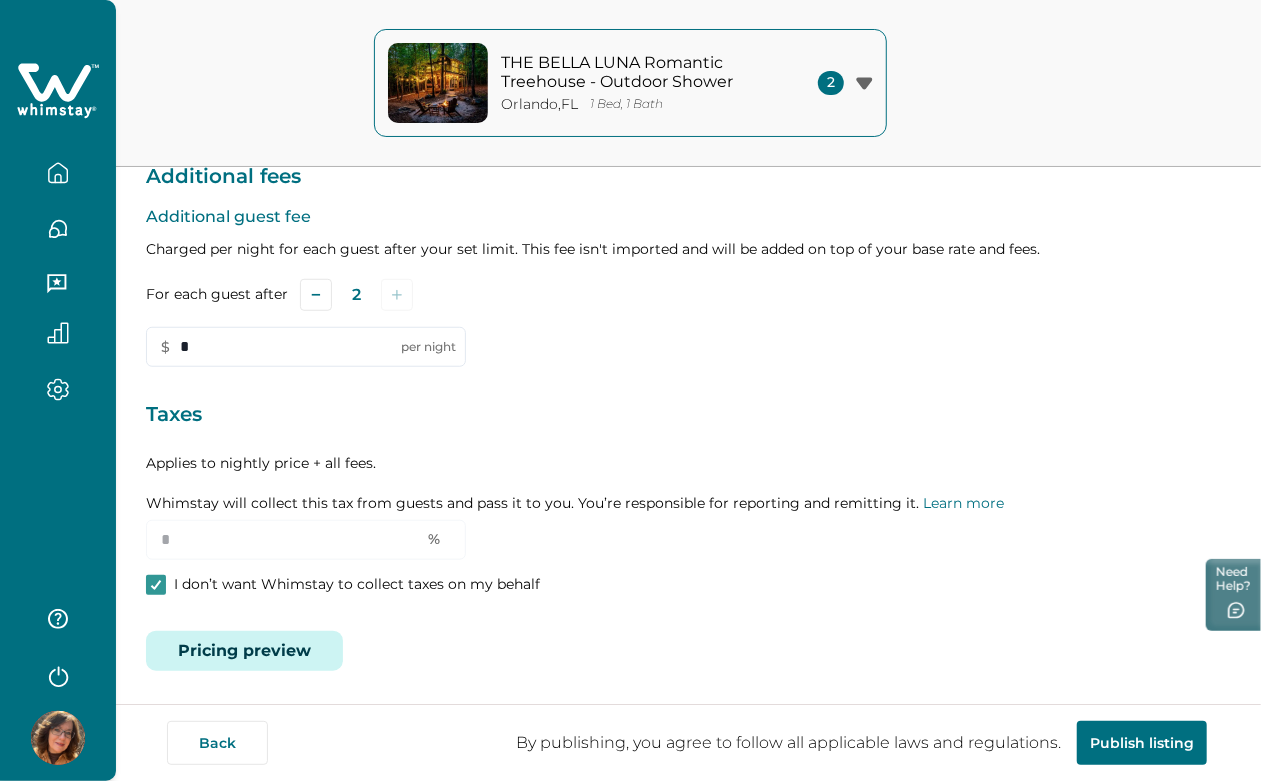 click on "Pricing preview" at bounding box center (244, 651) 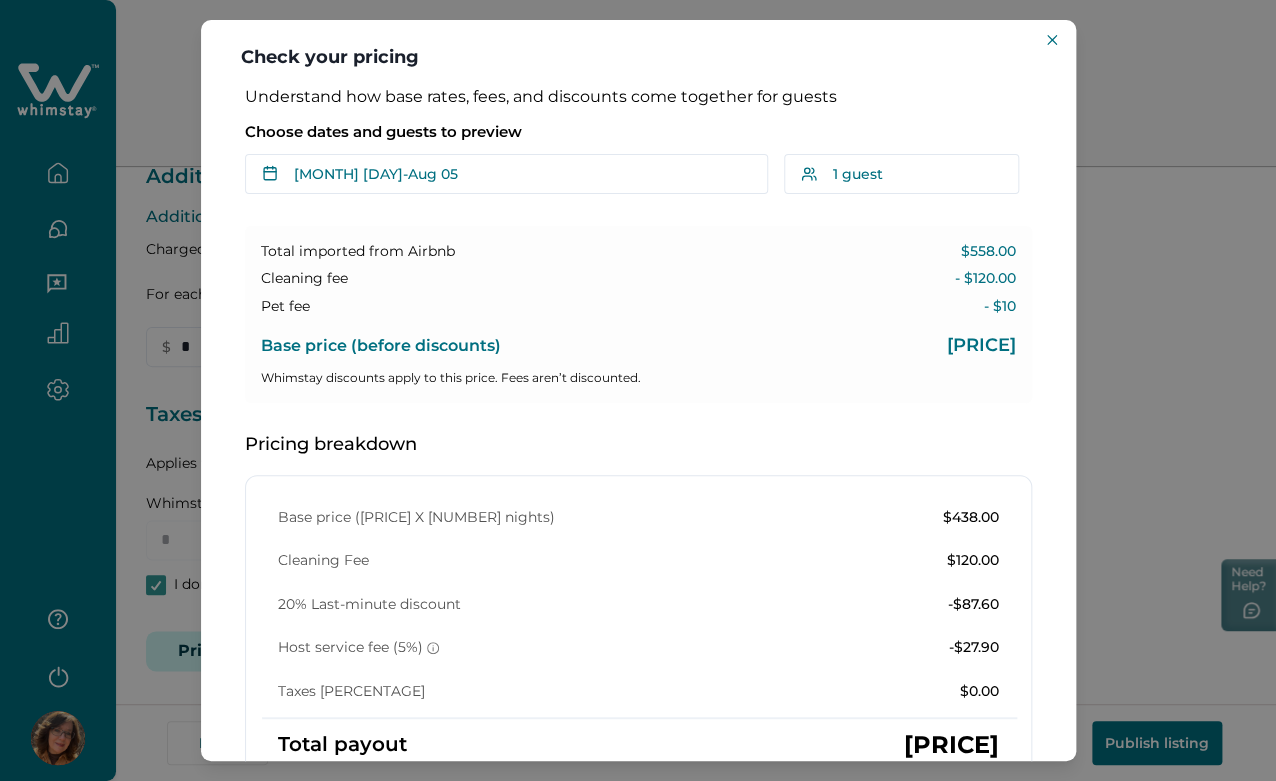type 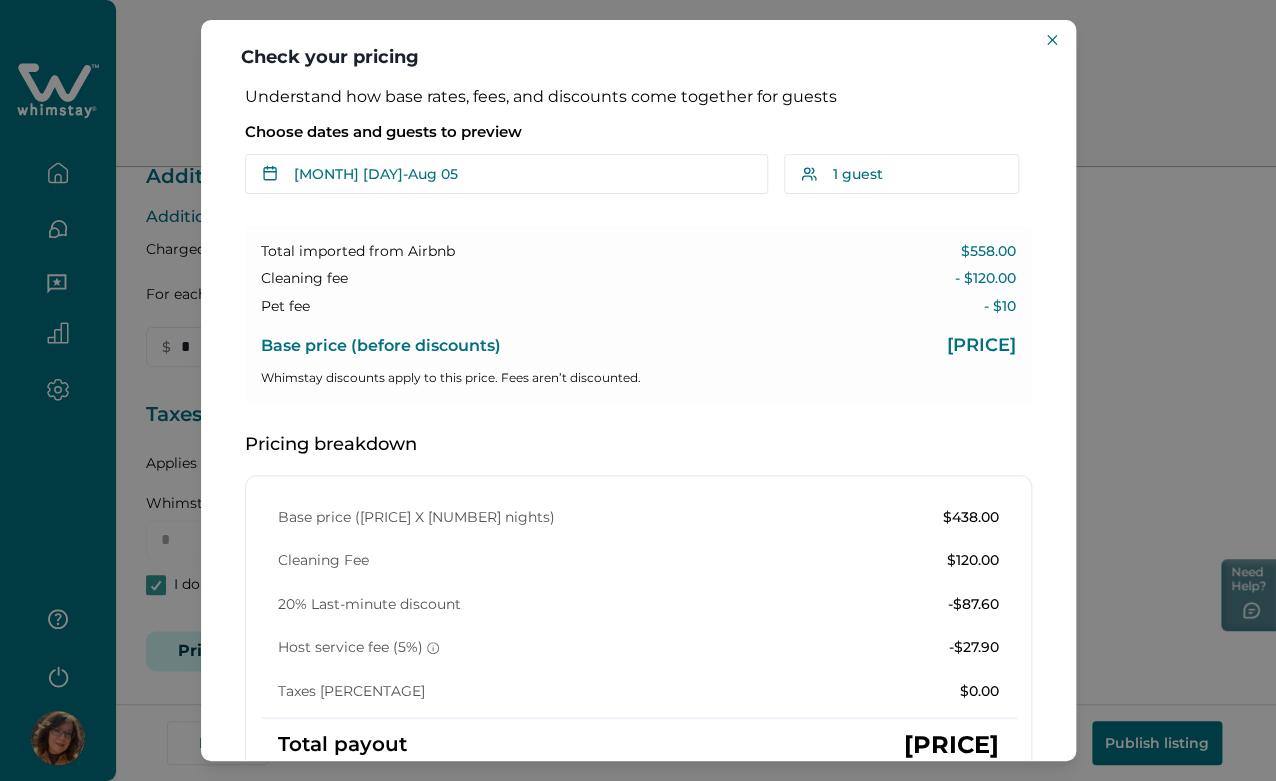 click on "Check your pricing Understand how base rates, fees, and discounts come together for guests Choose dates and guests to preview [MONTH] [DATE] - [MONTH] [DATE] Su Mo Tu We Th Fr Sa Su Mo Tu We Th Fr Sa July [YEAR] Su Mo Tu We Th Fr Sa 1 2 3 4 5 6 7 8 9 10 11 12 13 14 15 16 17 18 19 20 21 22 23 24 25 26 27 28 29 30 31 August [YEAR] Su Mo Tu We Th Fr Sa 1 2 3 4 5 6 7 8 9 10 11 12 13 14 15 16 17 18 19 20 21 22 23 24 25 26 27 28 29 30 31 Clear dates Minimum nights vary 1 guest Adults Ages 18 or above 1 Children Ages 2-12 0 Pets Are you bringing a pet? 2 guests maximum, not including infants. Minimum renter age is 18. Pets are not allowed. Reset Apply Total imported from Airbnb $[PRICE] Cleaning fee - $[PRICE] Pet fee - $[PRICE] Base price (before discounts) $[PRICE] Whimstay discounts apply to this price. Fees aren’t discounted. Pricing breakdown Base price ($[PRICE] X 2 nights) $[PRICE] Cleaning Fee $[PRICE] 20% Last-minute discount -$[PRICE] Host service fee (5%) -$[PRICE] Taxes (0%) $[PRICE] Total payout $[PRICE] How discounts work" at bounding box center [638, 390] 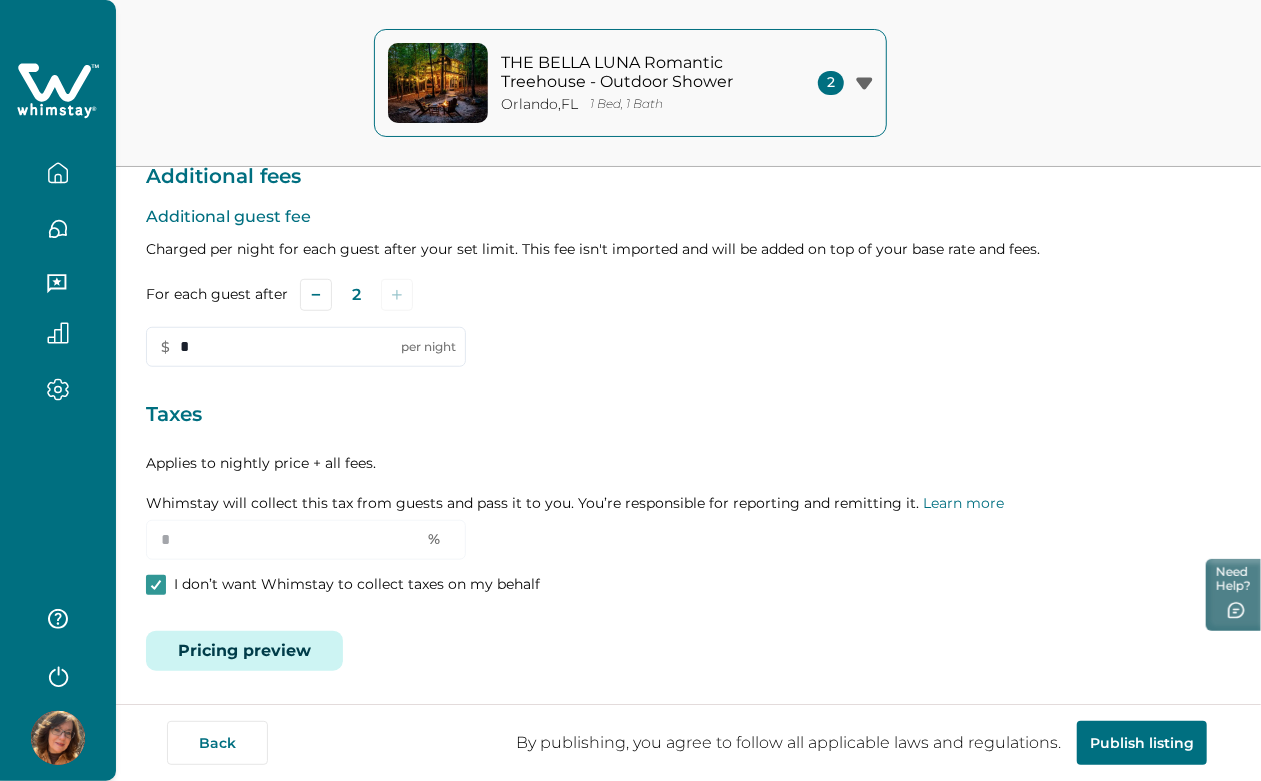click on "Pricing preview" at bounding box center (244, 651) 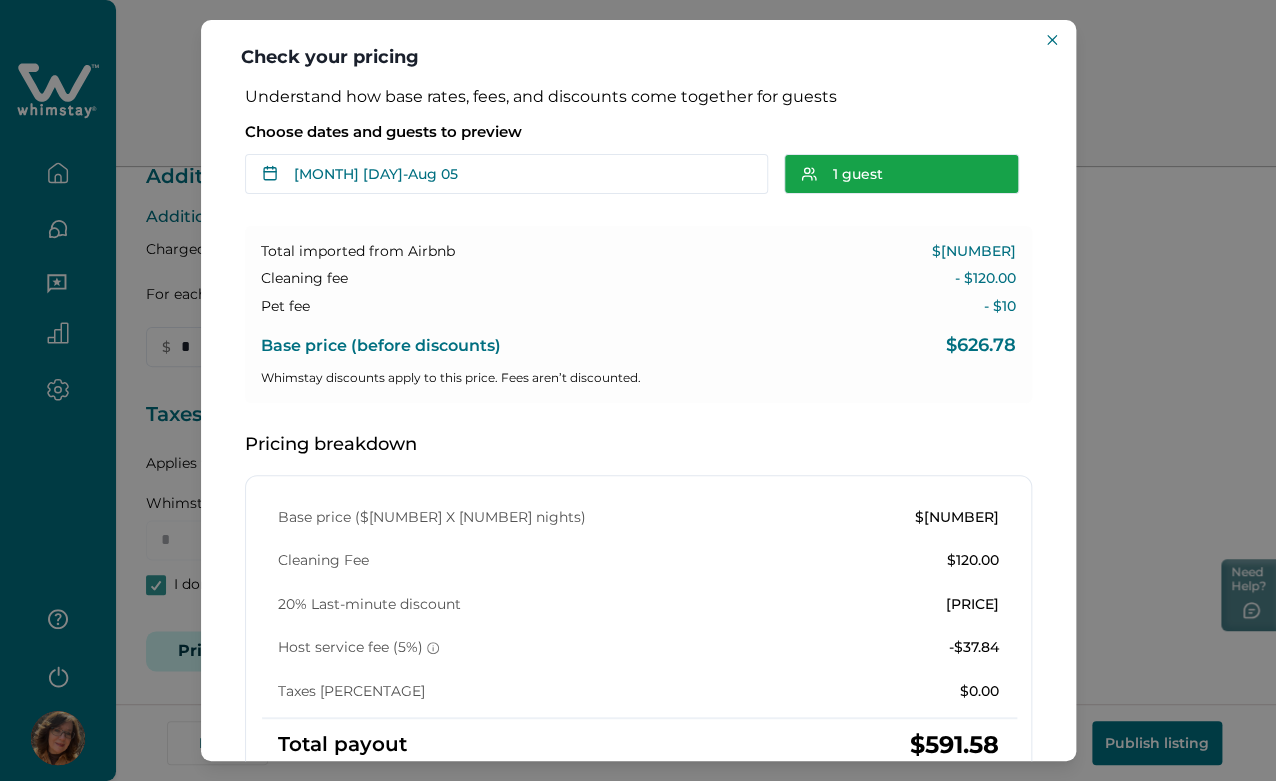 click on "1 guest" at bounding box center [901, 174] 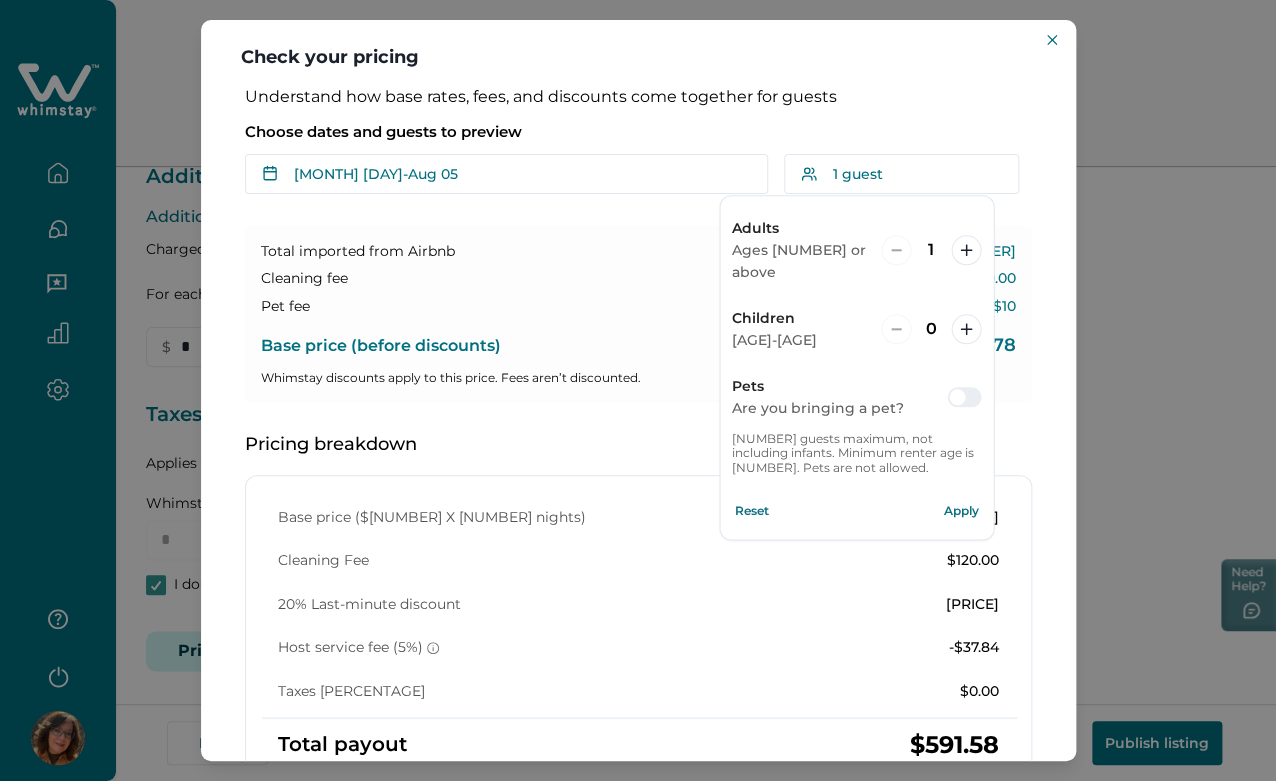click at bounding box center (957, 397) 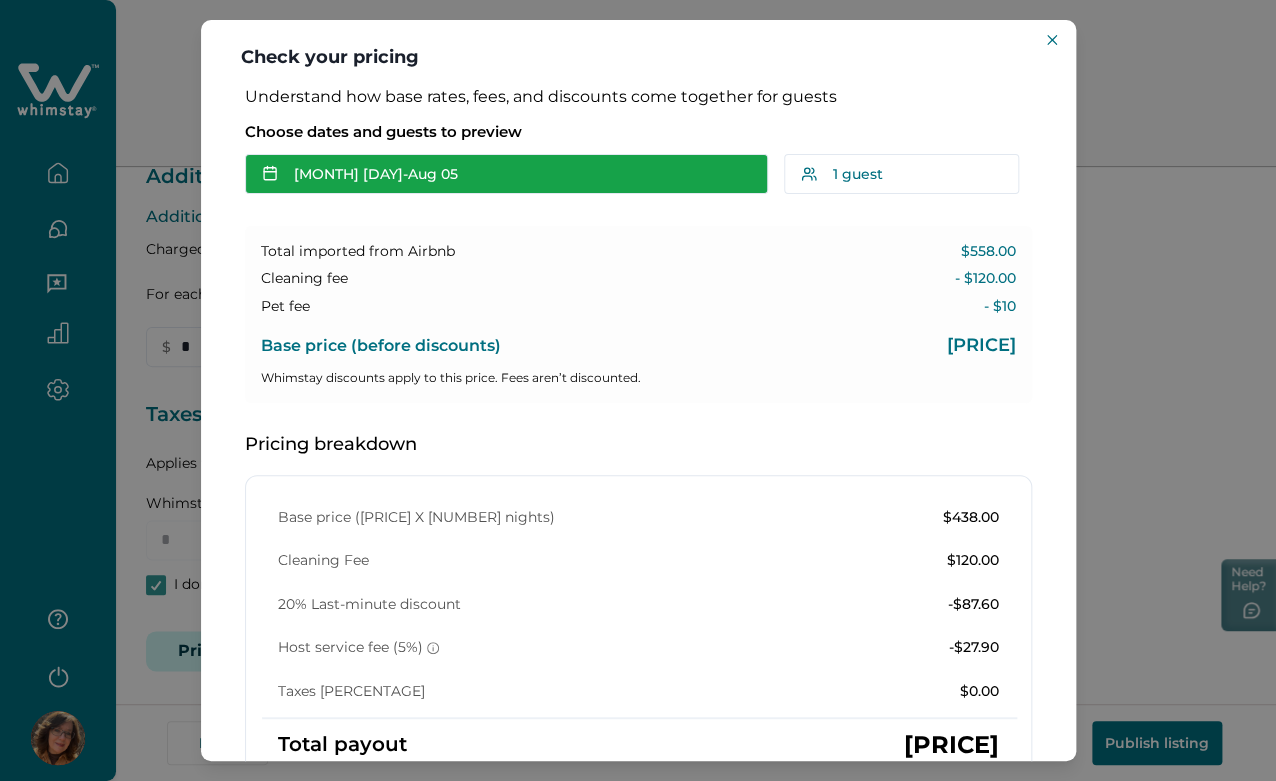 click on "[MONTH] [DATE]  -  [MONTH] [DATE]" at bounding box center [506, 174] 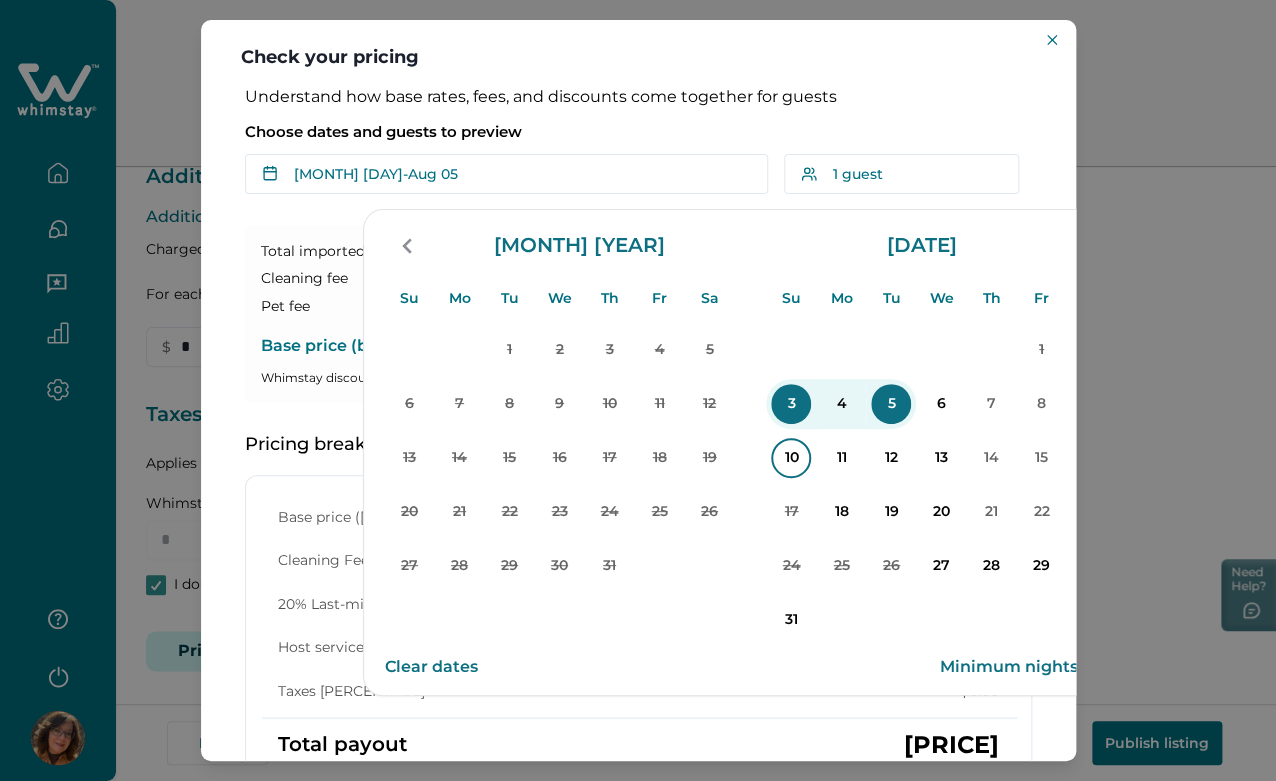 click on "10" at bounding box center (791, 458) 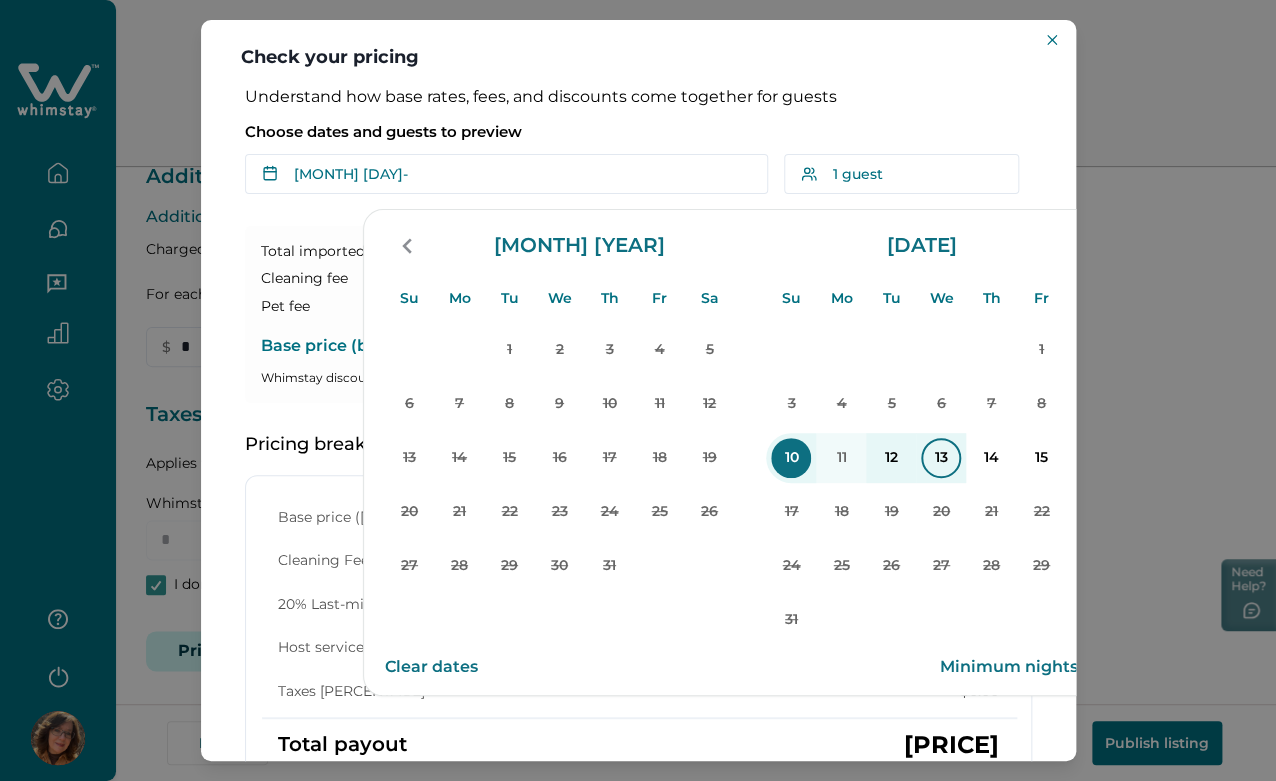 click on "13" at bounding box center [941, 458] 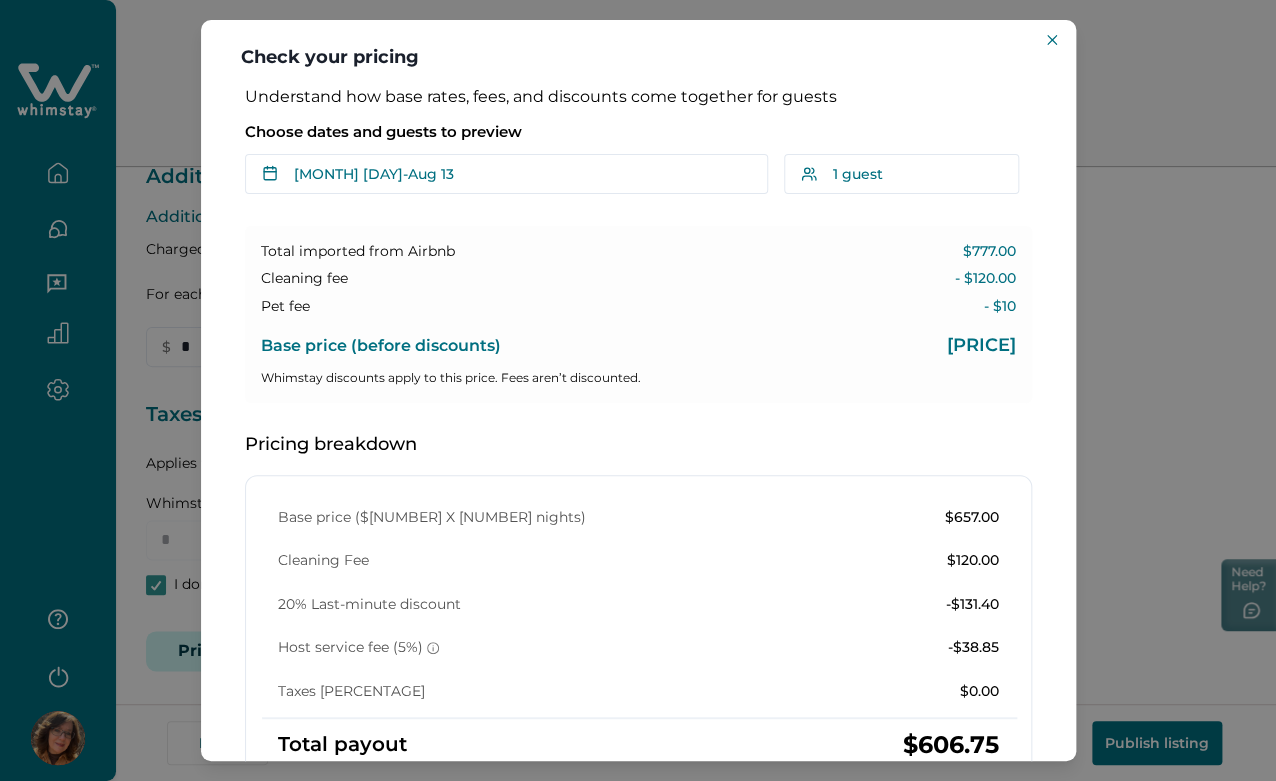 drag, startPoint x: 1261, startPoint y: 749, endPoint x: 1271, endPoint y: 741, distance: 12.806249 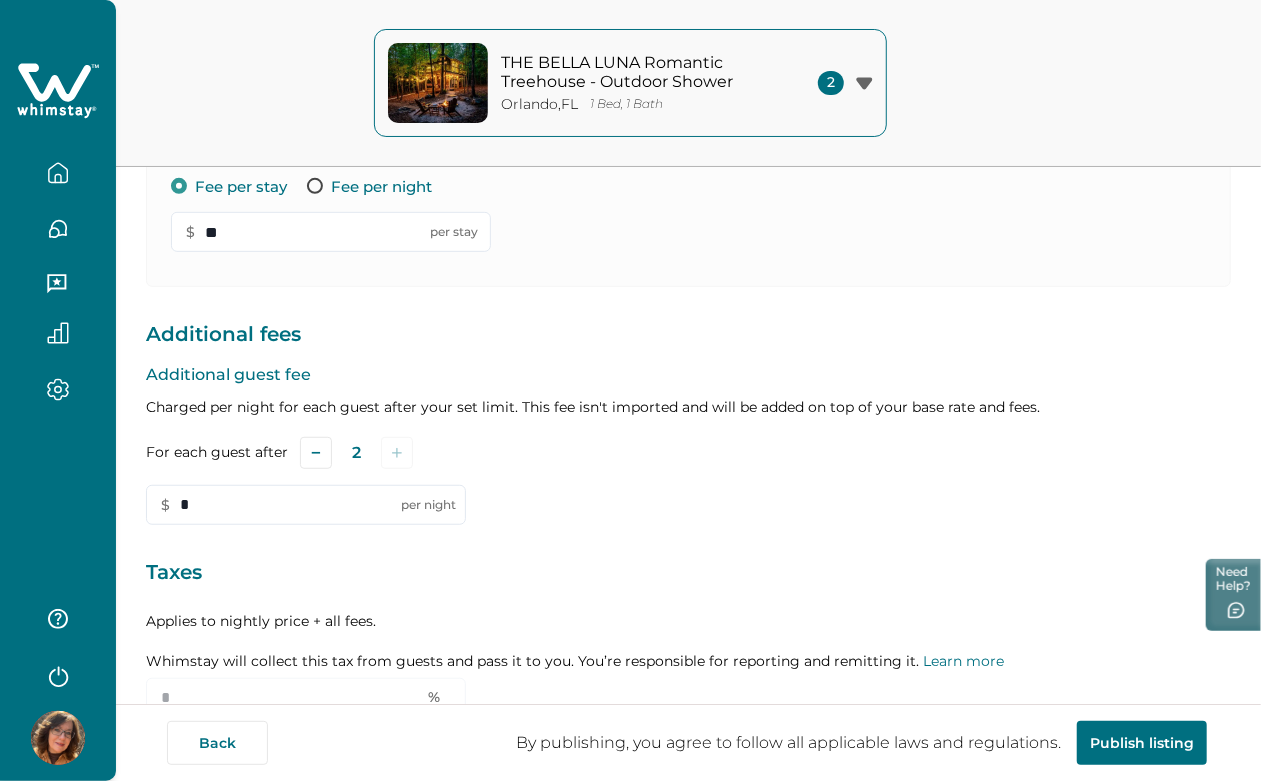 scroll, scrollTop: 609, scrollLeft: 0, axis: vertical 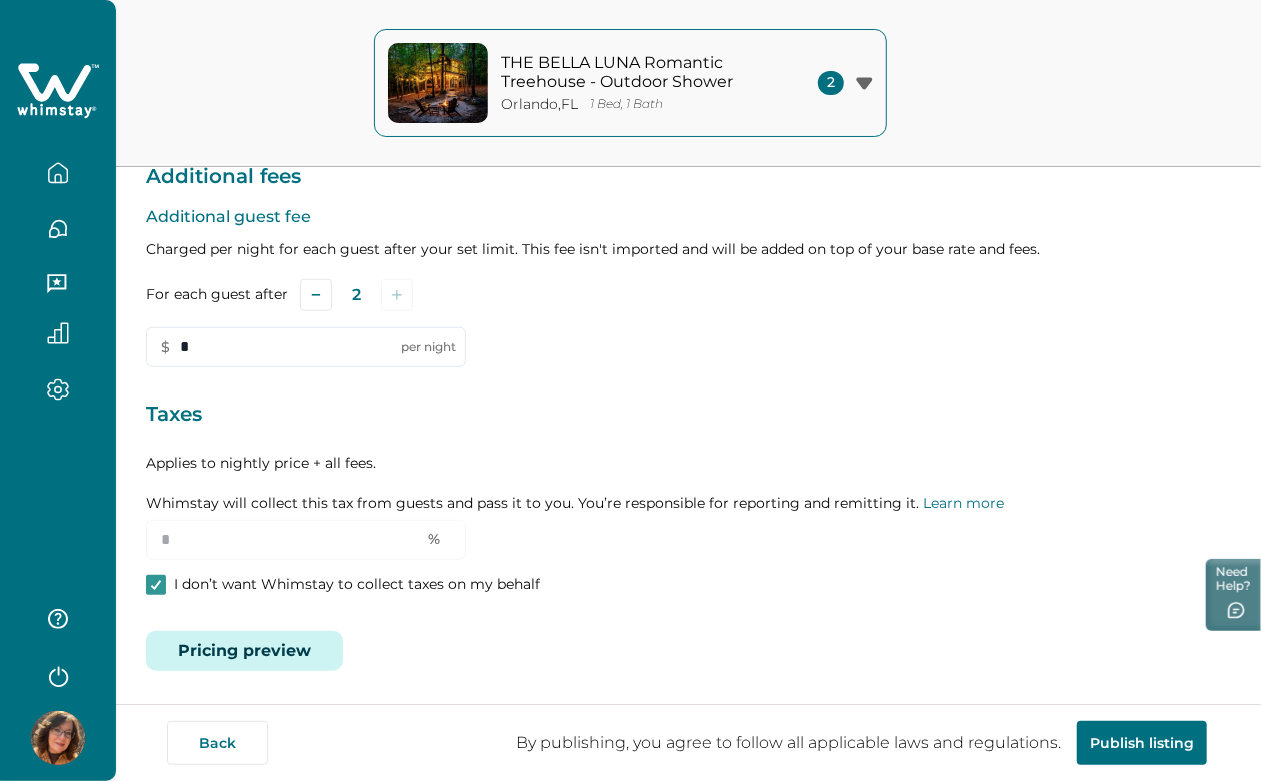click on "Pricing preview" at bounding box center [244, 651] 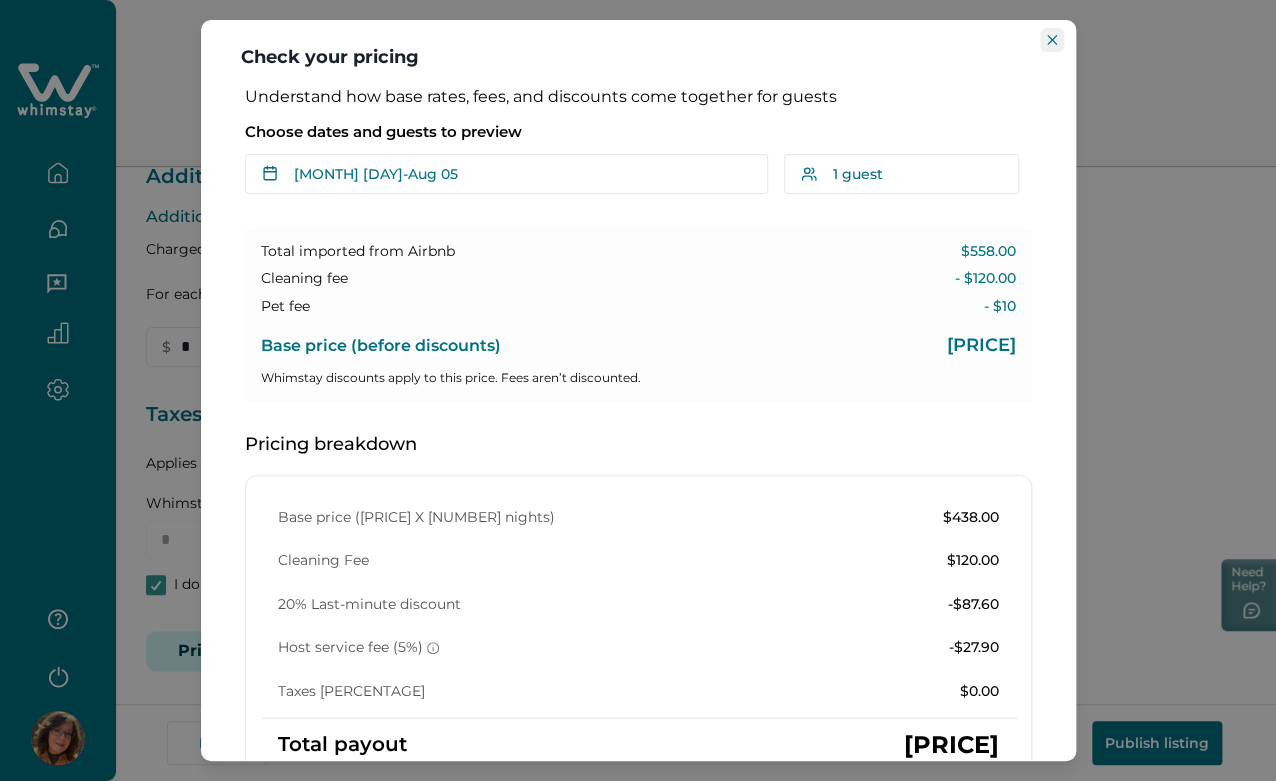 click 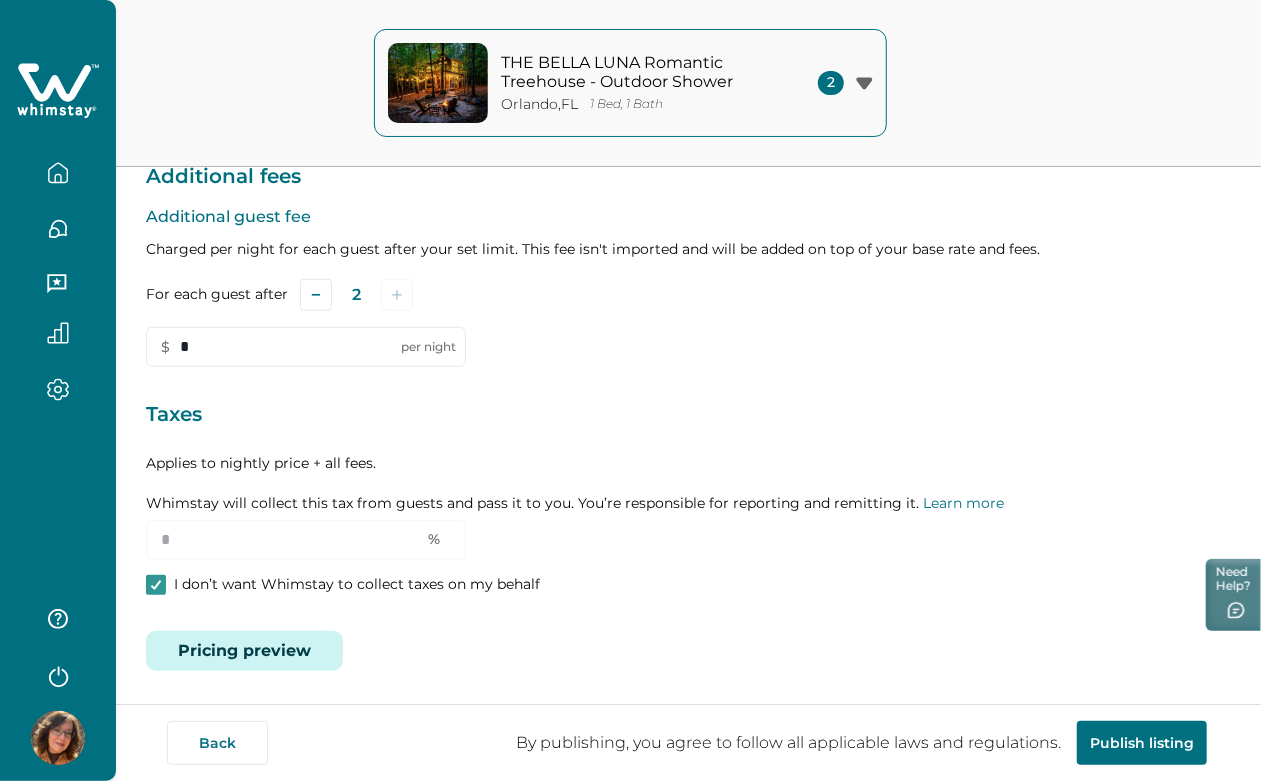 click 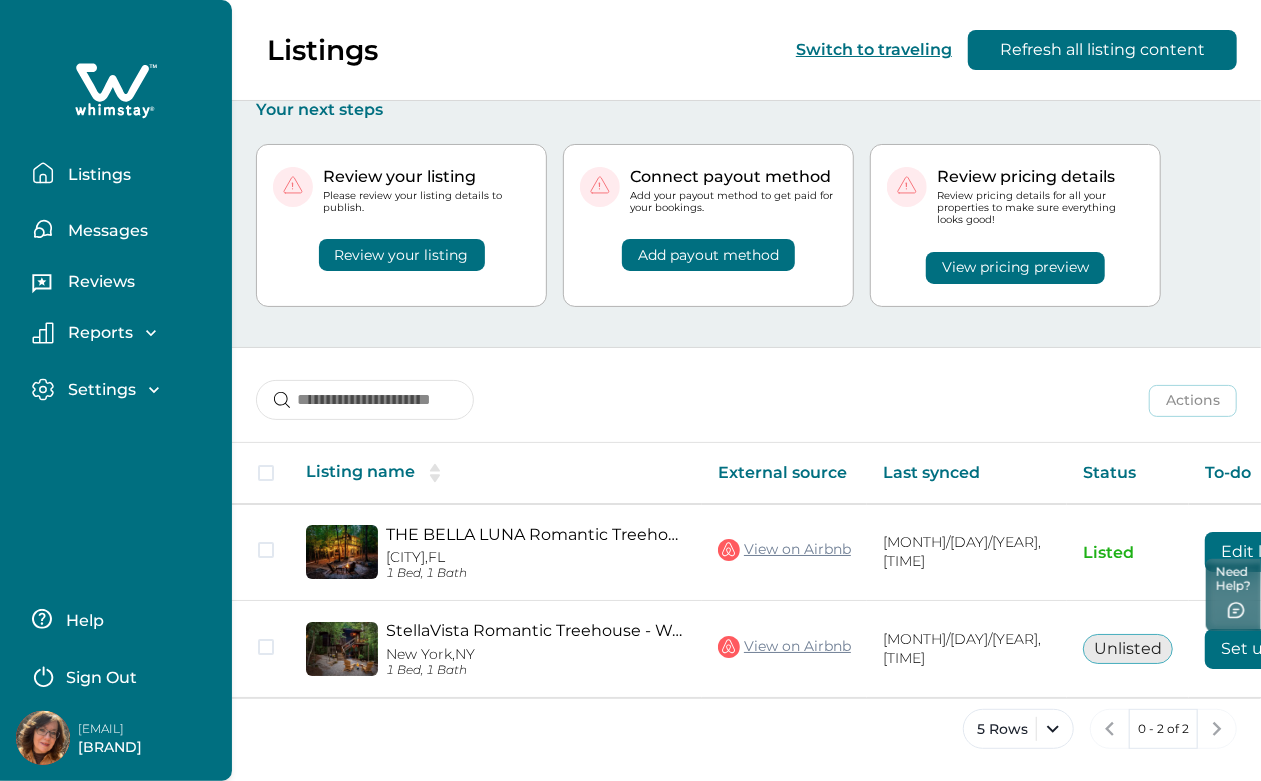 scroll, scrollTop: 15, scrollLeft: 0, axis: vertical 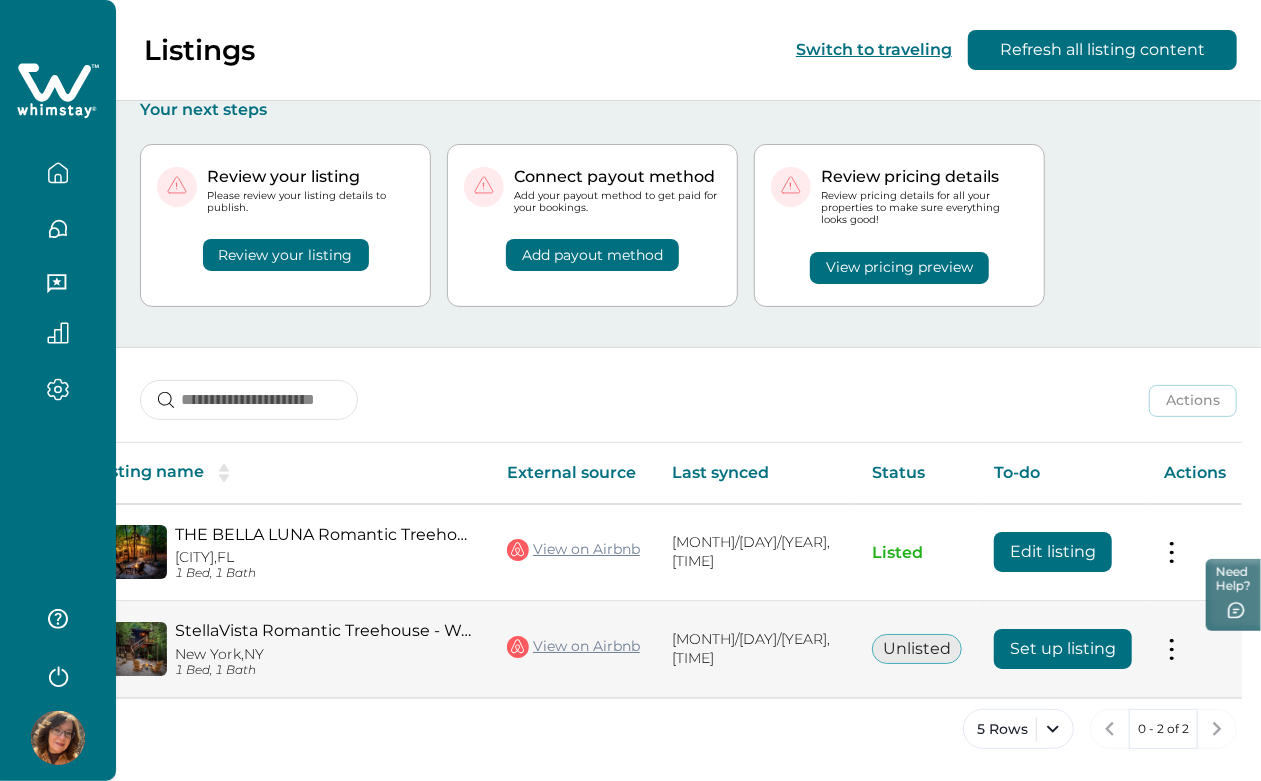click on "Set up listing" at bounding box center (1063, 649) 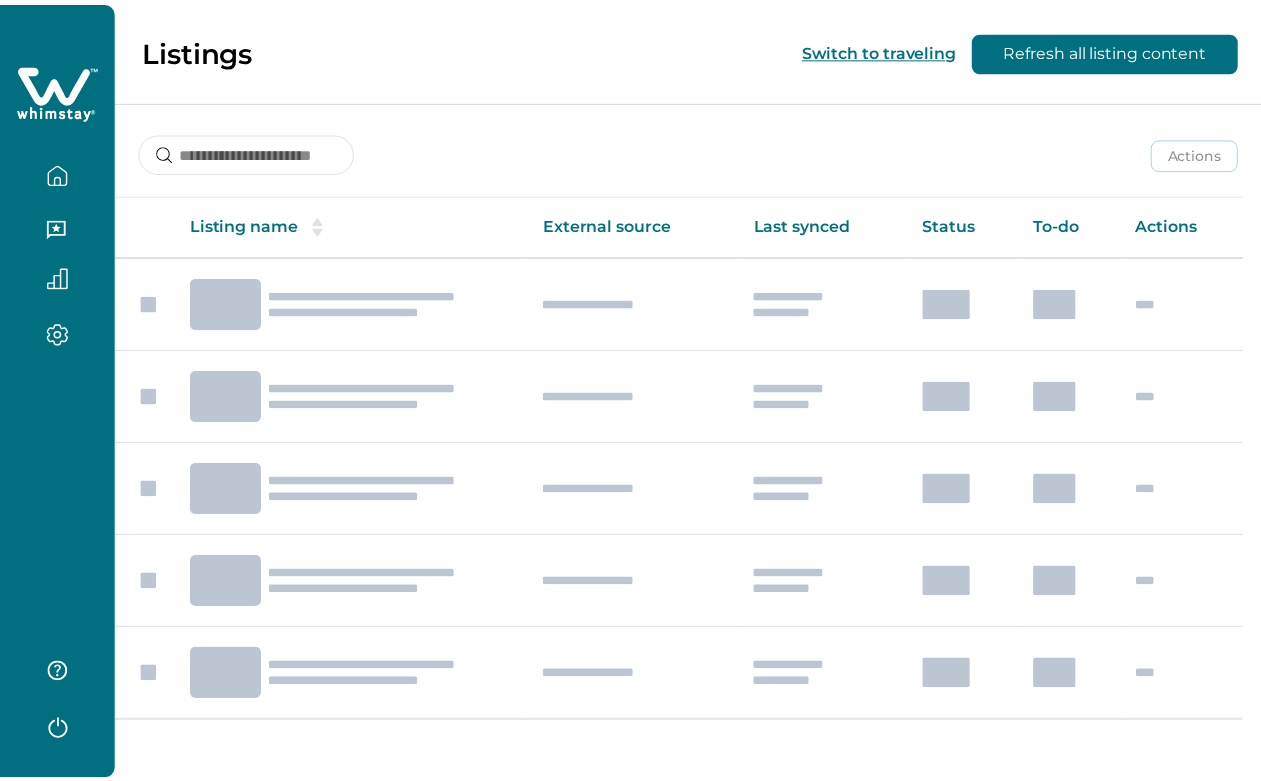 scroll, scrollTop: 0, scrollLeft: 0, axis: both 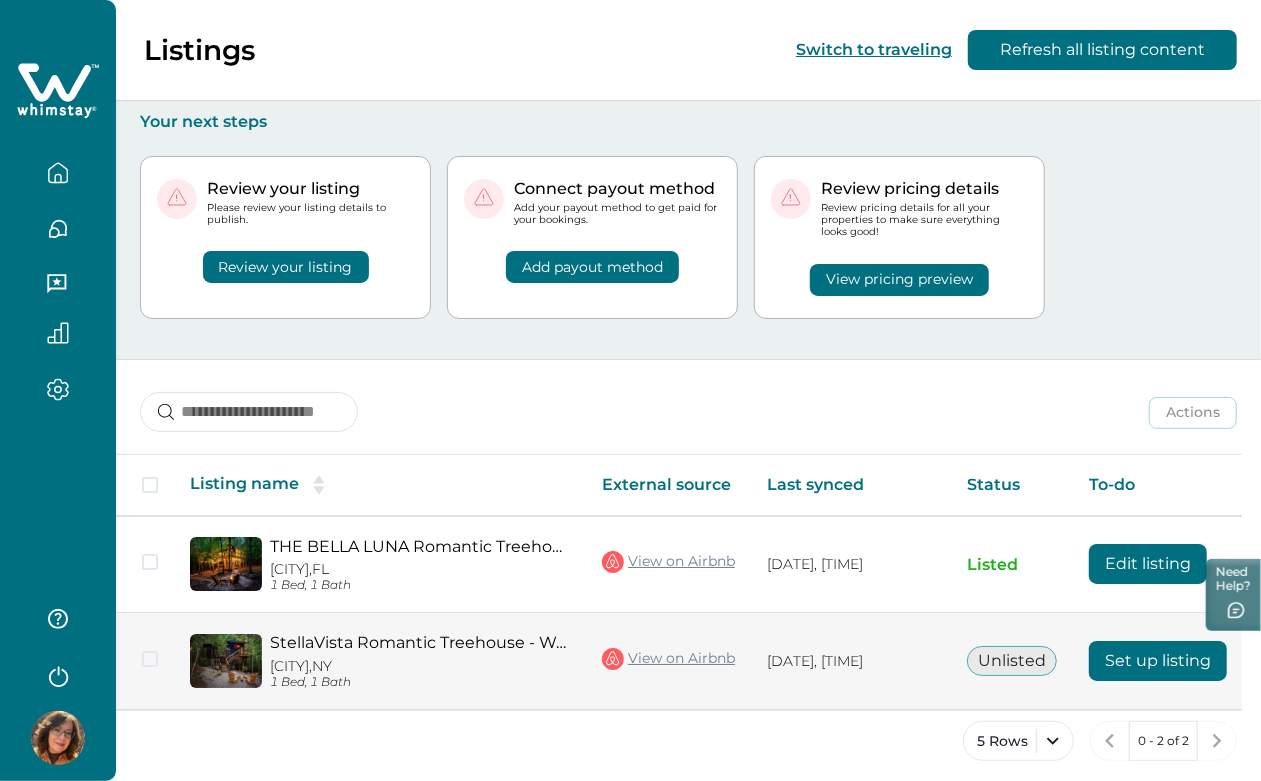 click on "Set up listing" at bounding box center (1158, 661) 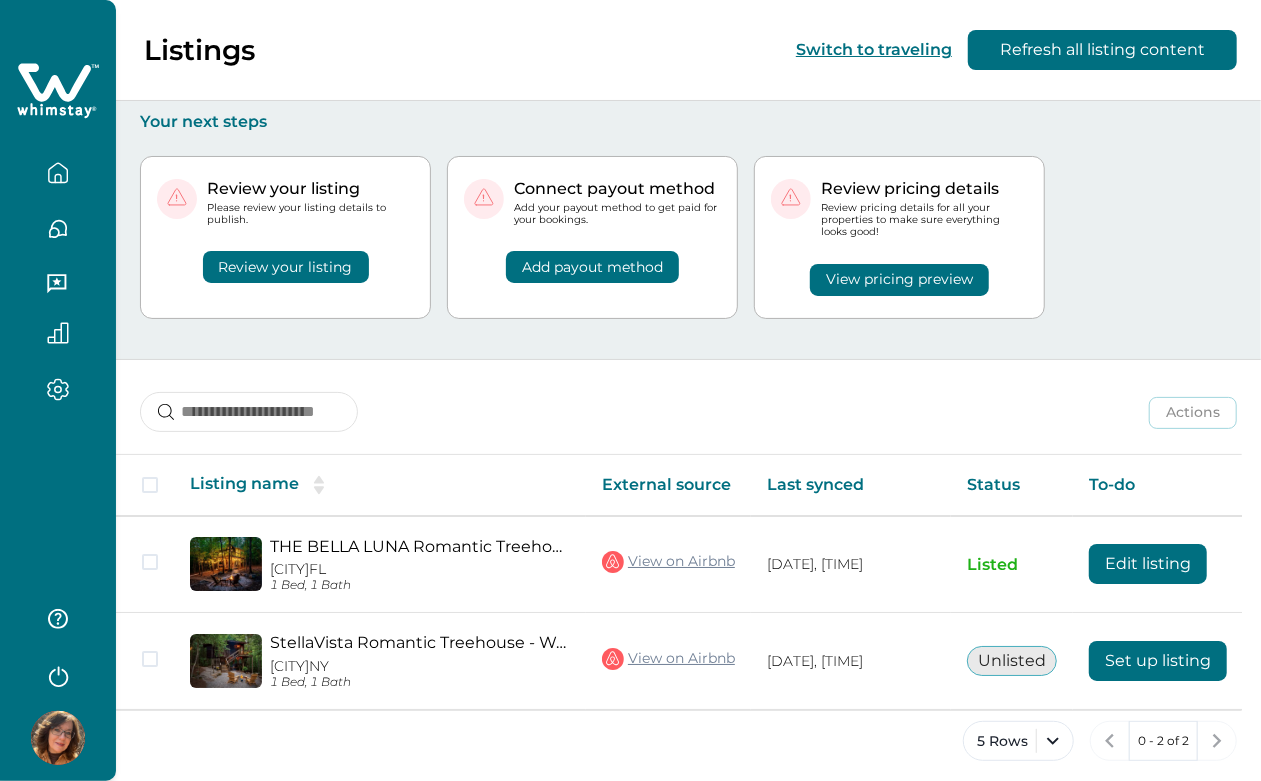scroll, scrollTop: 0, scrollLeft: 0, axis: both 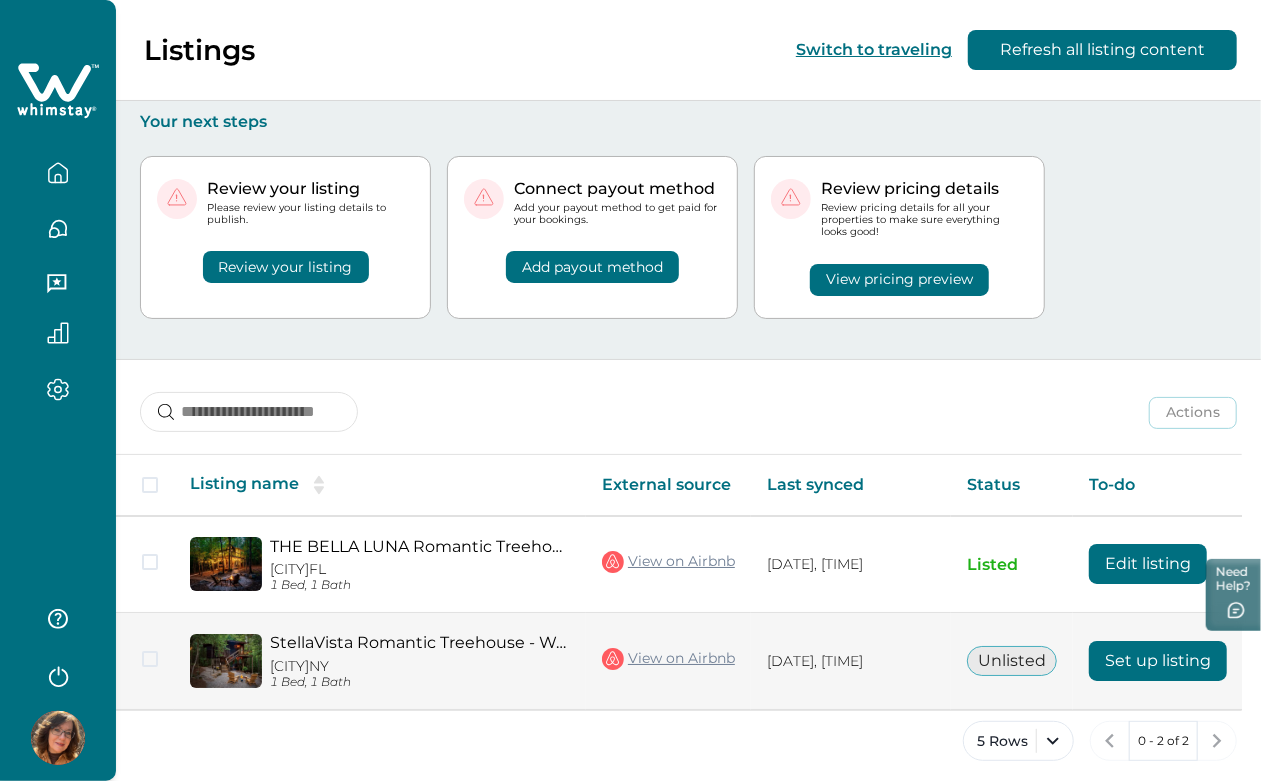 click on "Set up listing" at bounding box center [1158, 661] 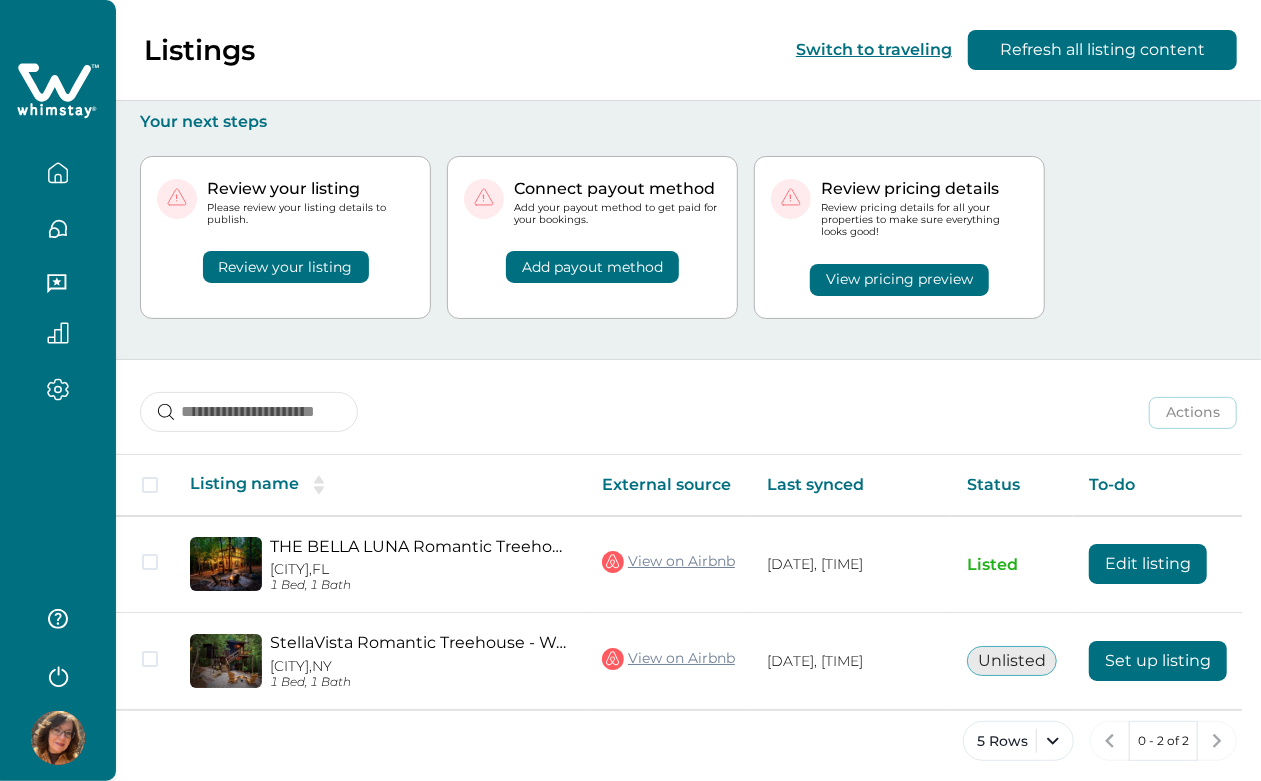 scroll, scrollTop: 0, scrollLeft: 0, axis: both 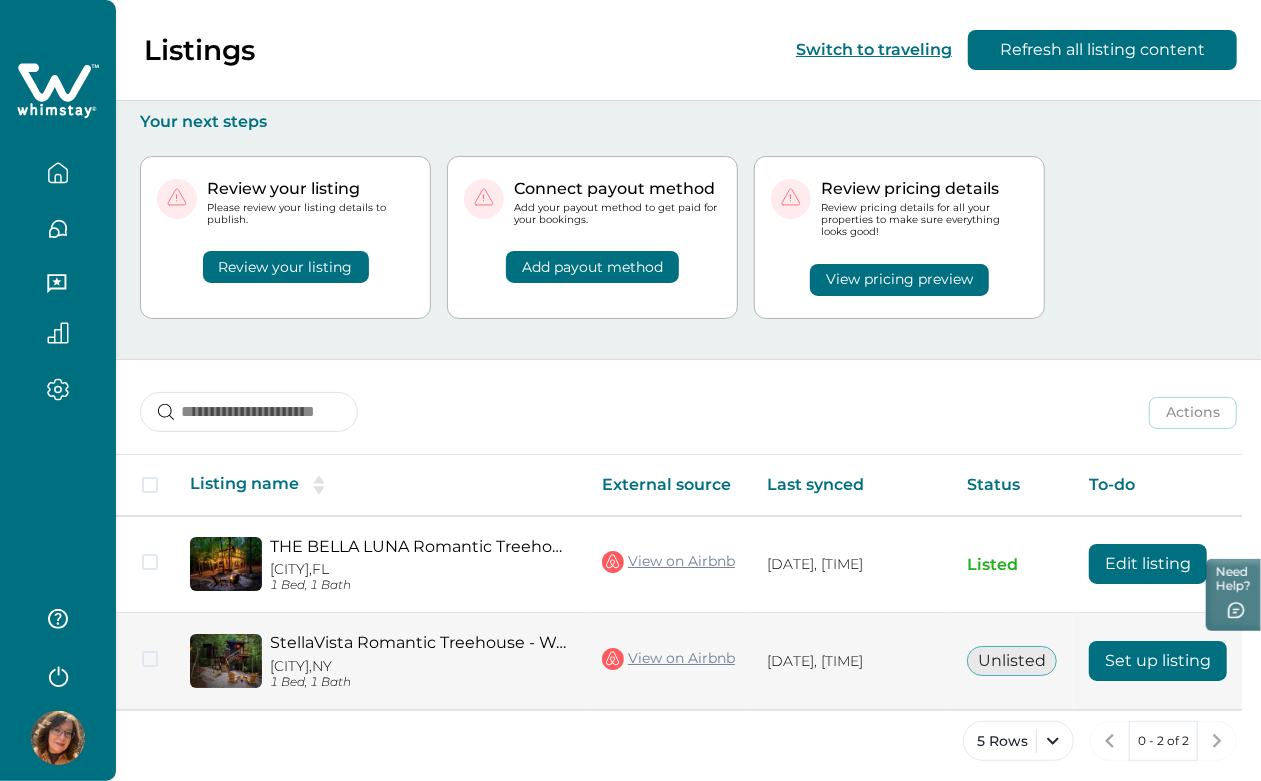 click on "Set up listing" at bounding box center (1158, 661) 